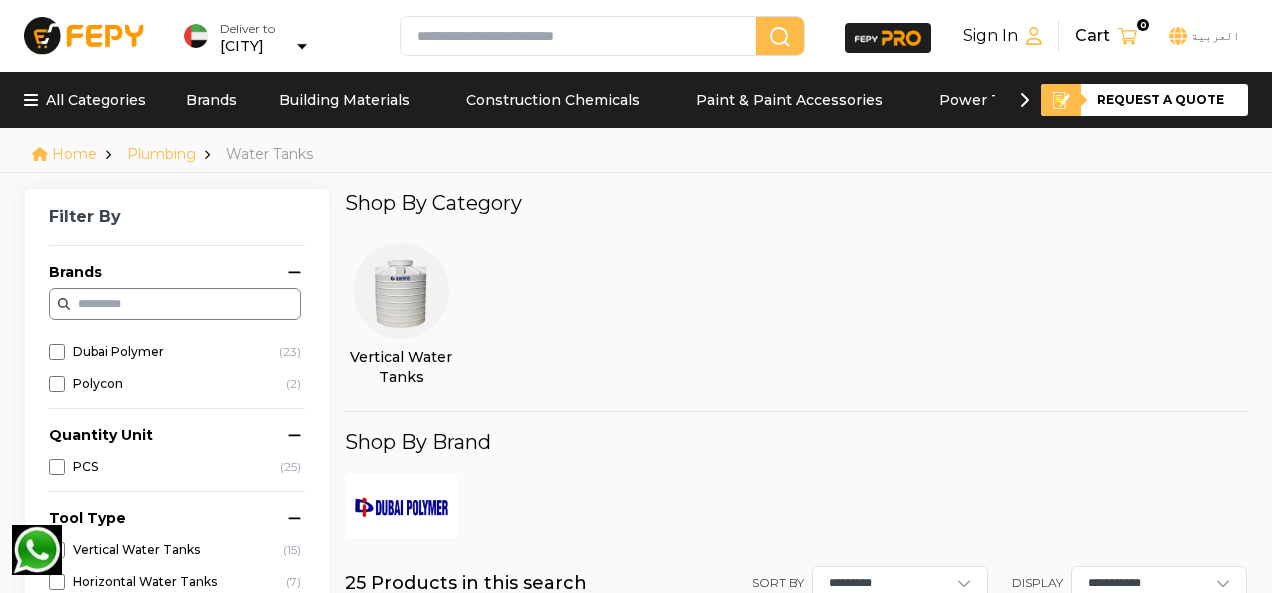 scroll, scrollTop: 0, scrollLeft: 0, axis: both 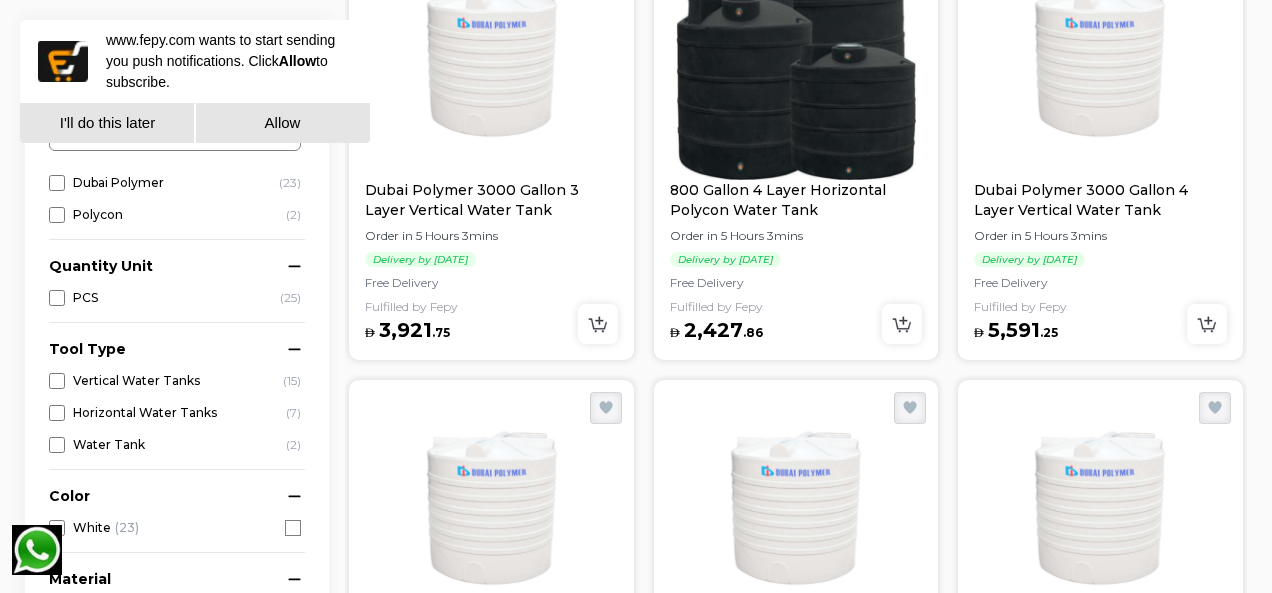 click on "Allow" at bounding box center [282, 123] 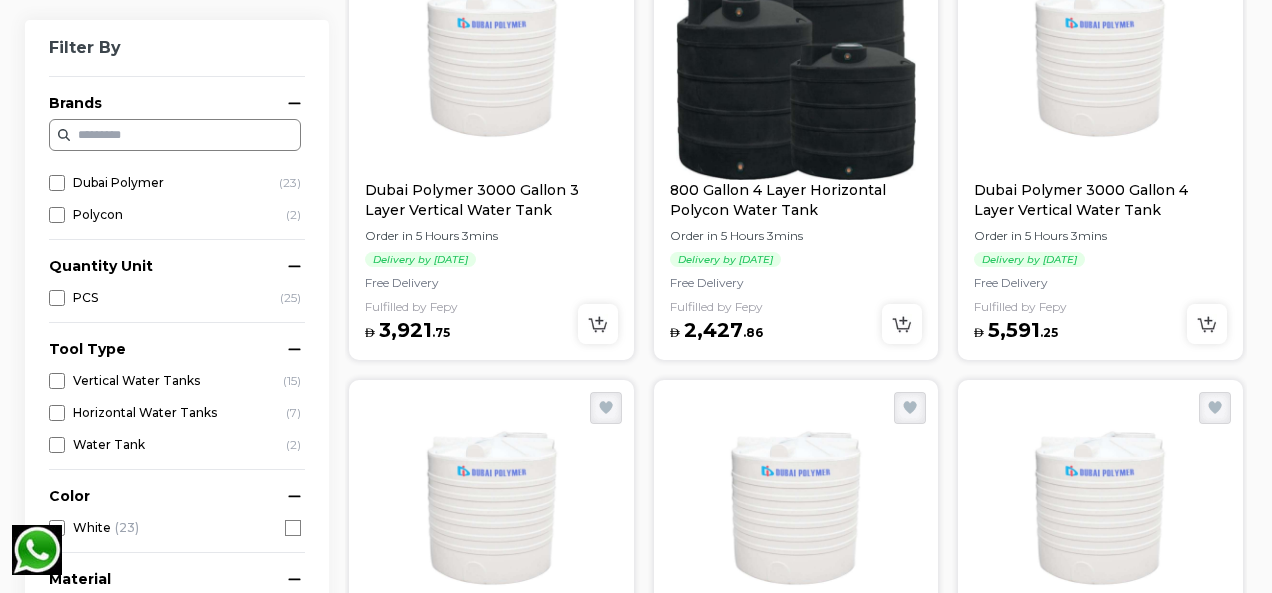 click at bounding box center [293, 528] 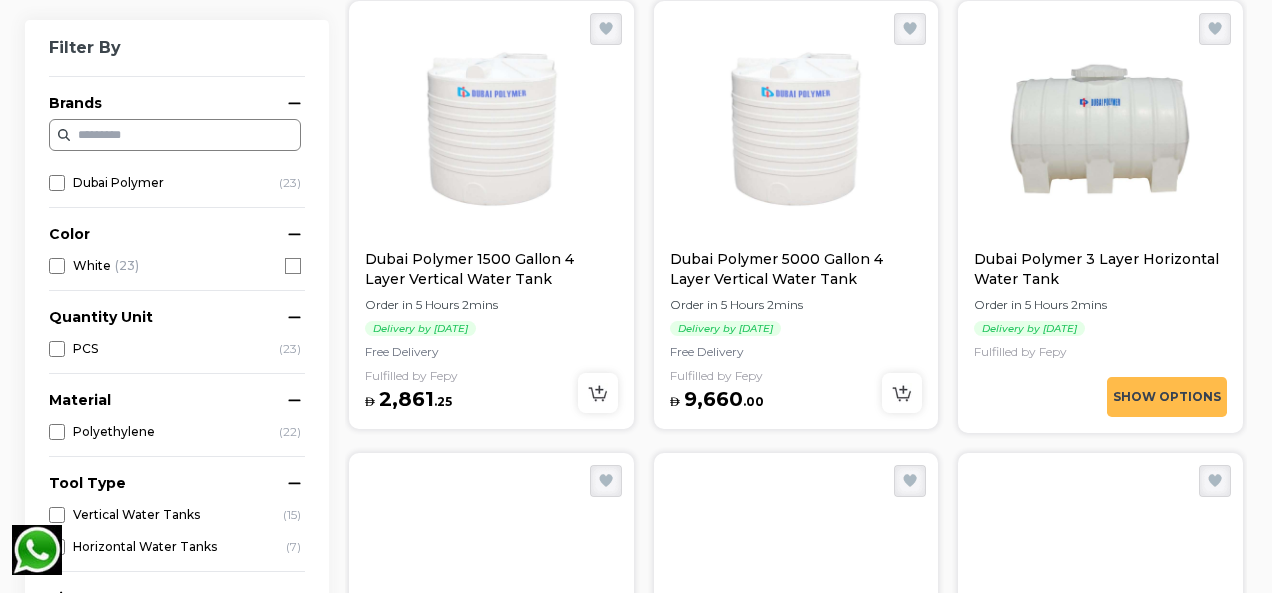 scroll, scrollTop: 2500, scrollLeft: 0, axis: vertical 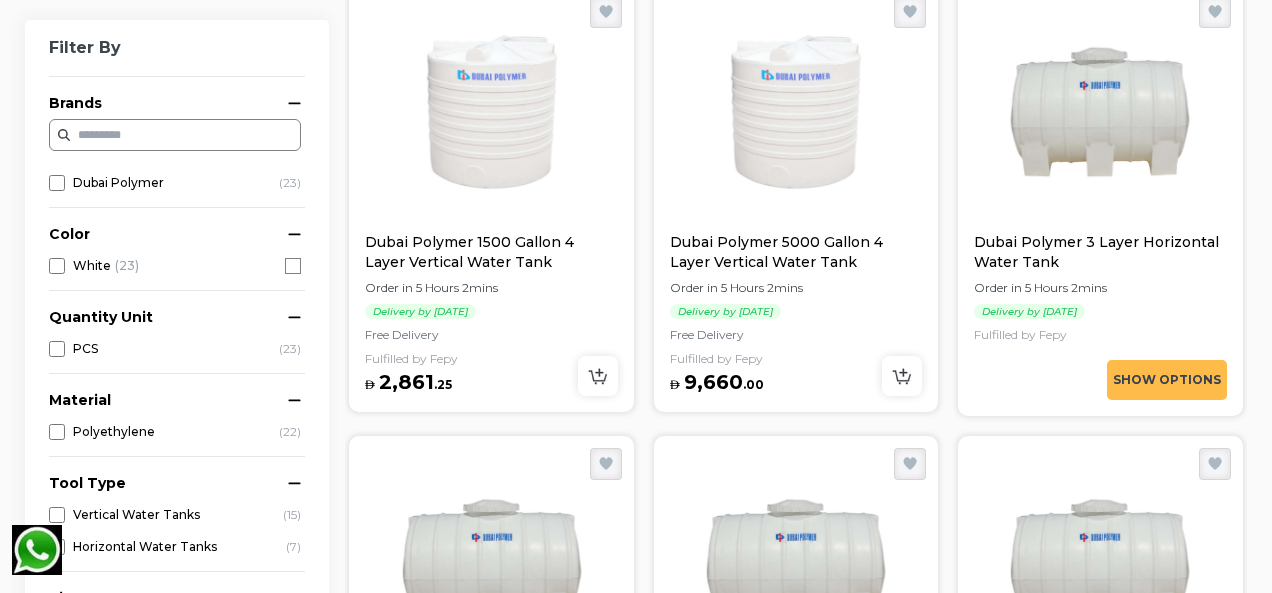 click 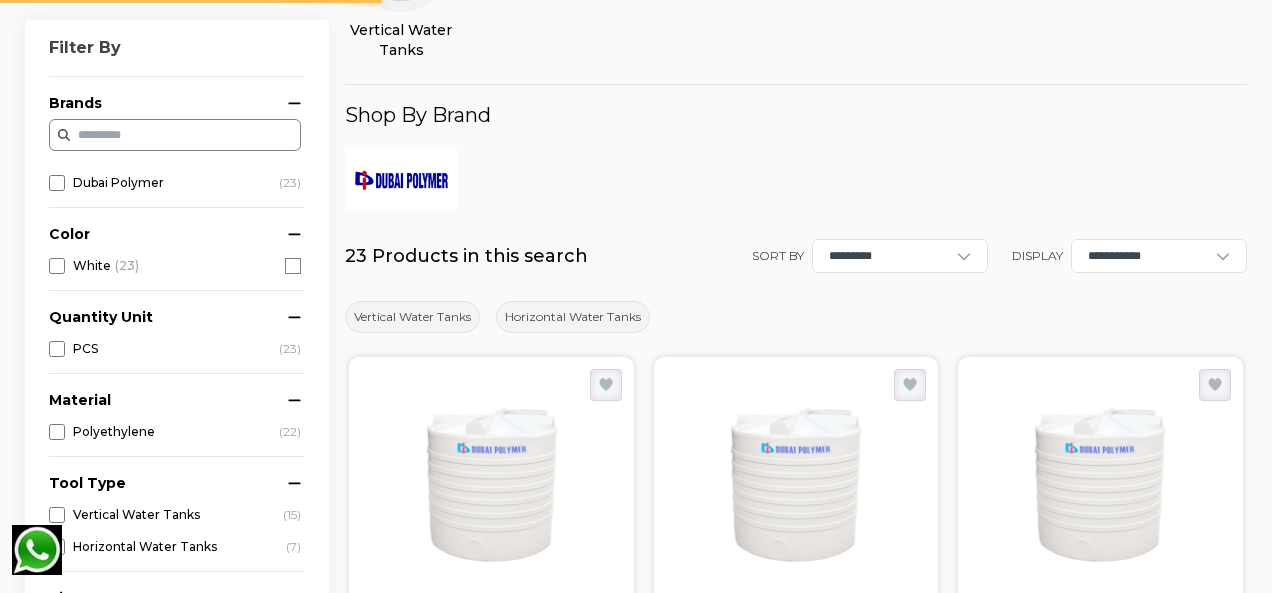 scroll, scrollTop: 494, scrollLeft: 0, axis: vertical 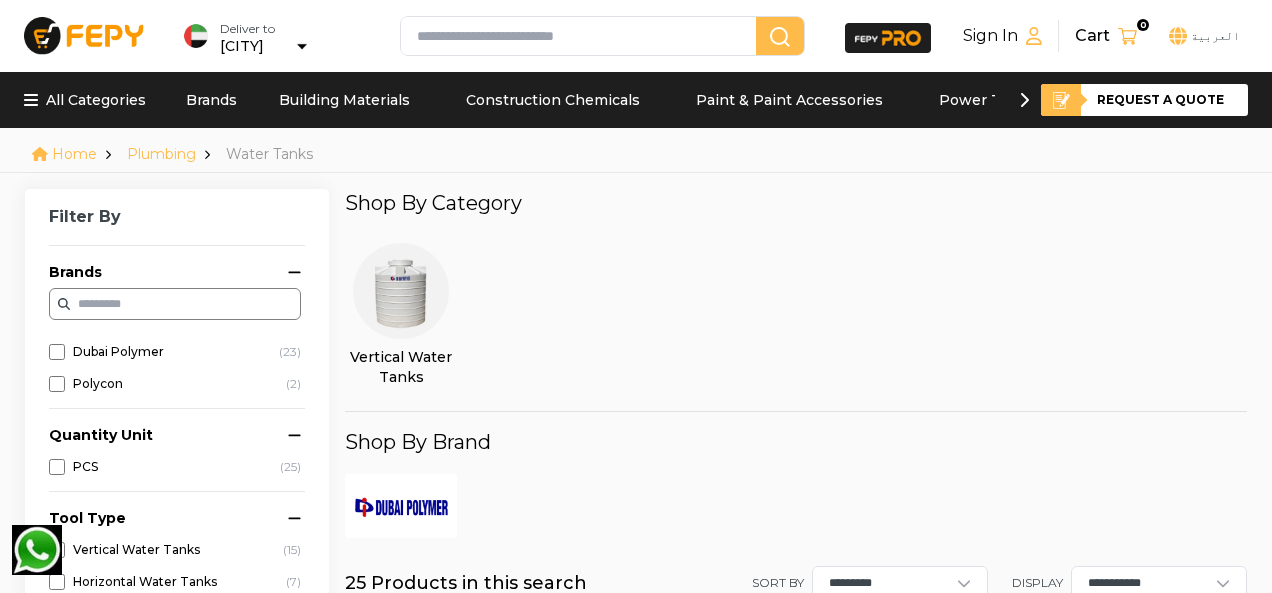 click on "العربية" at bounding box center [1202, 36] 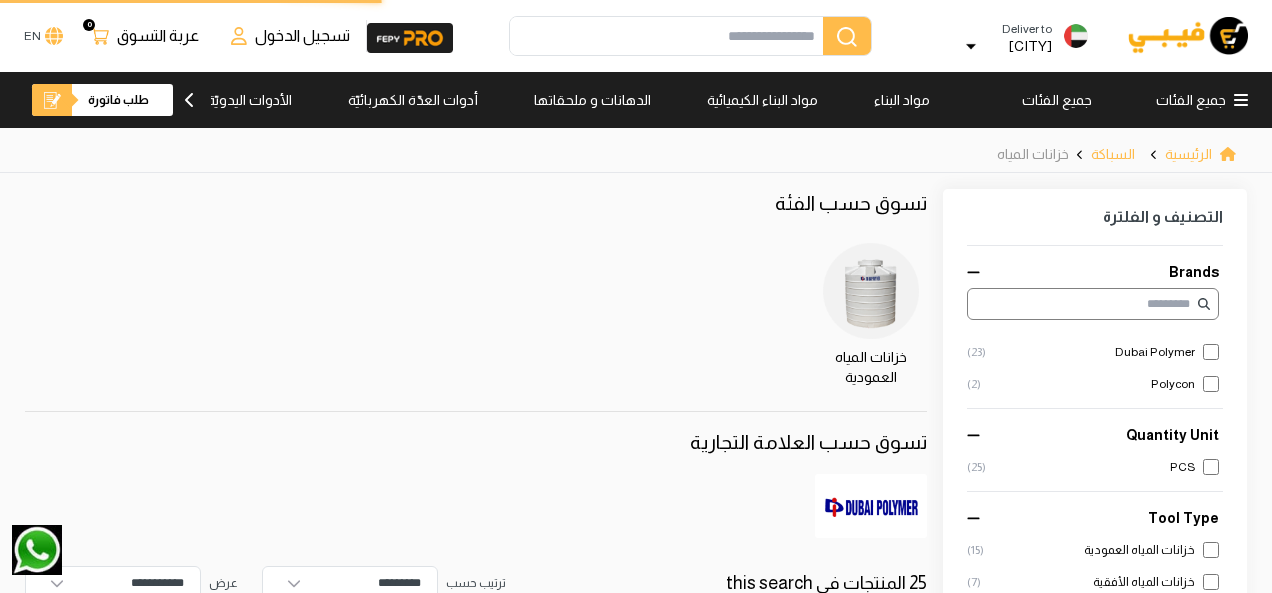 scroll, scrollTop: 0, scrollLeft: 0, axis: both 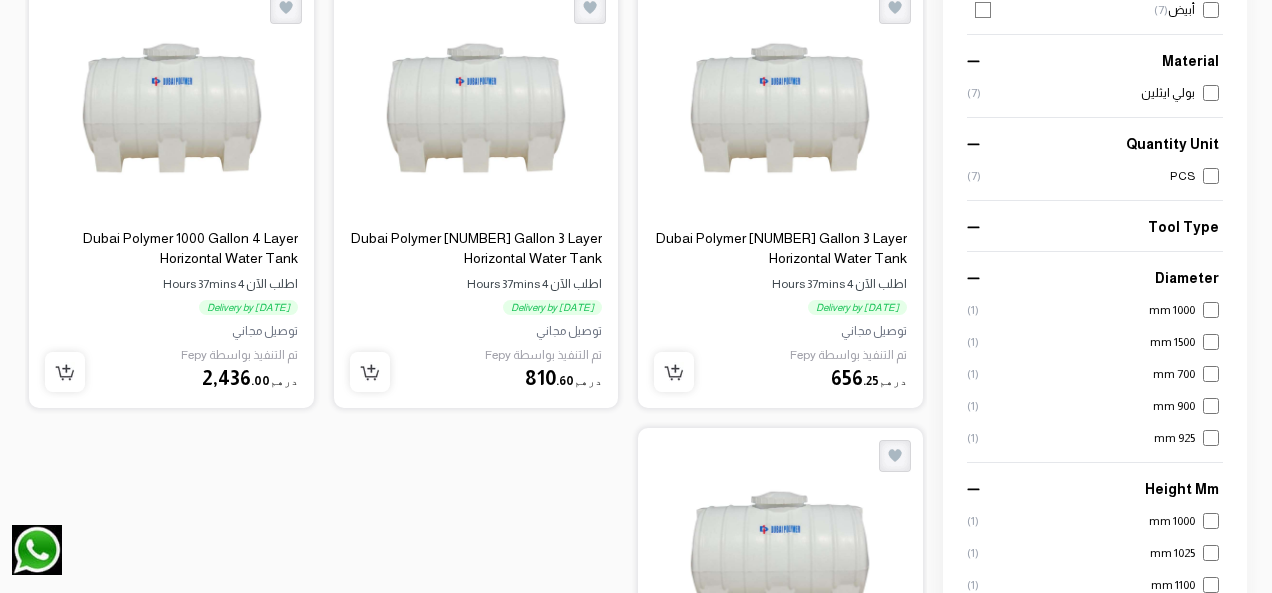 click on "عرض الخيارات" at bounding box center [714, 824] 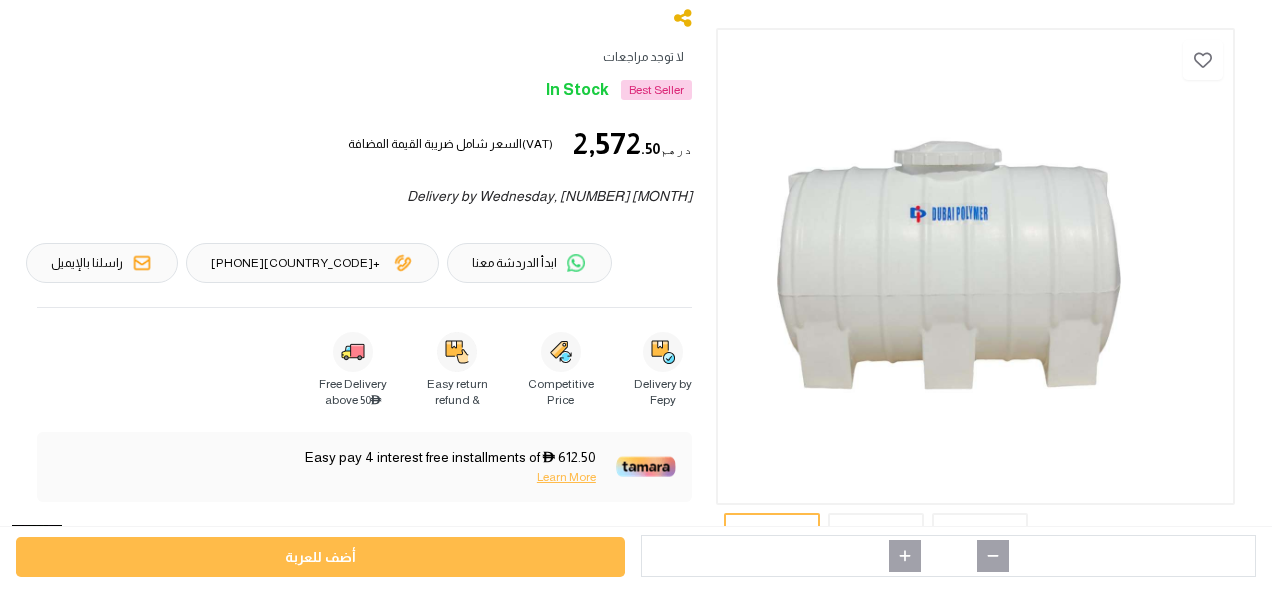 scroll, scrollTop: 1300, scrollLeft: 0, axis: vertical 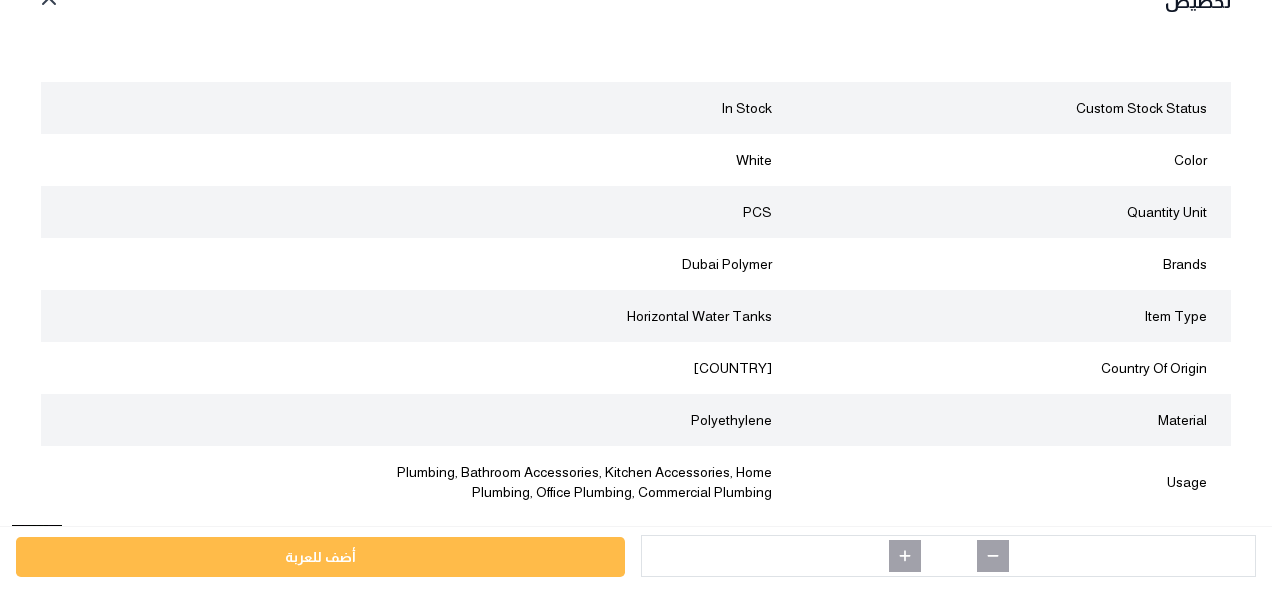 click at bounding box center [37, 550] 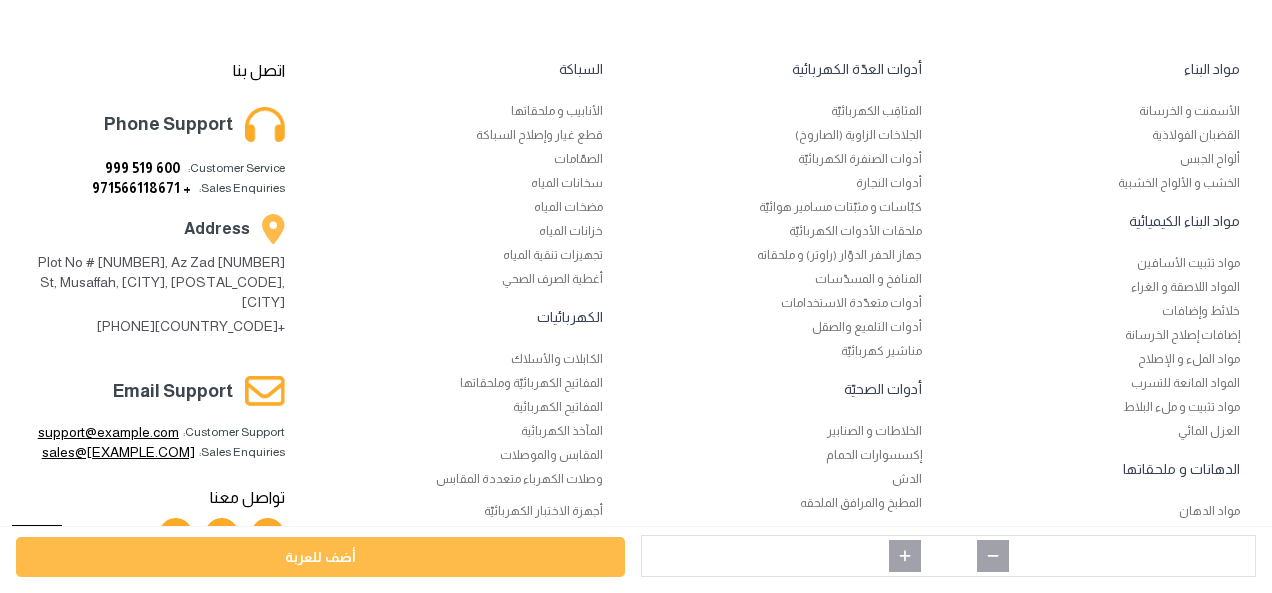 scroll, scrollTop: 2300, scrollLeft: 0, axis: vertical 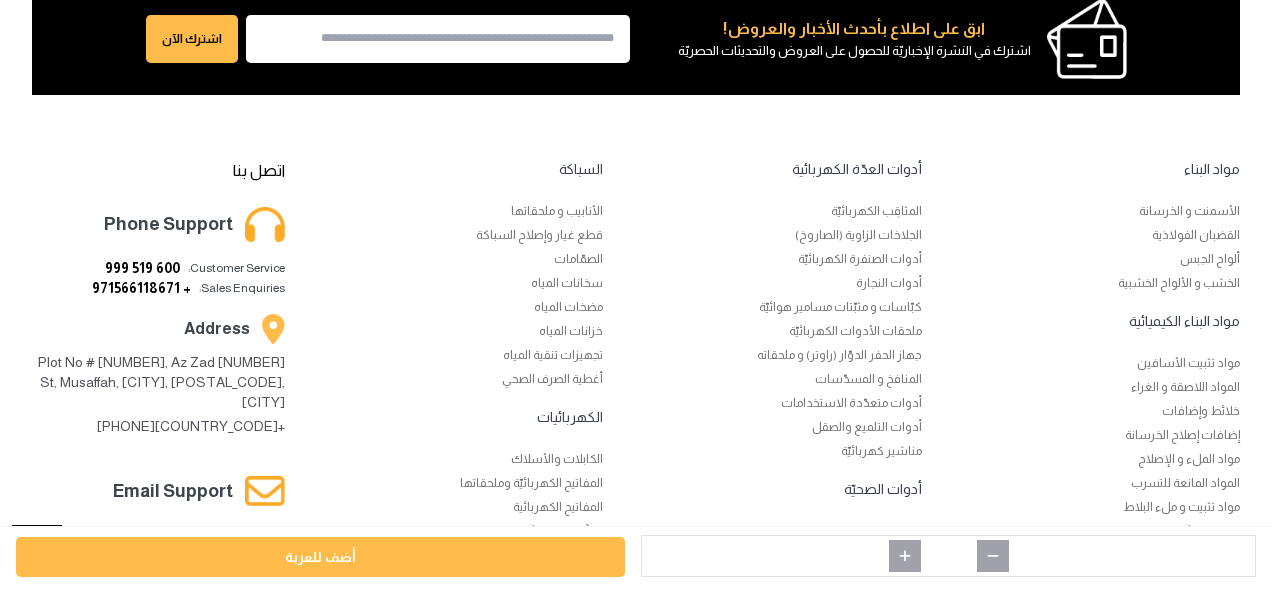 click on "أقنعة السلامة" at bounding box center (1081, 799) 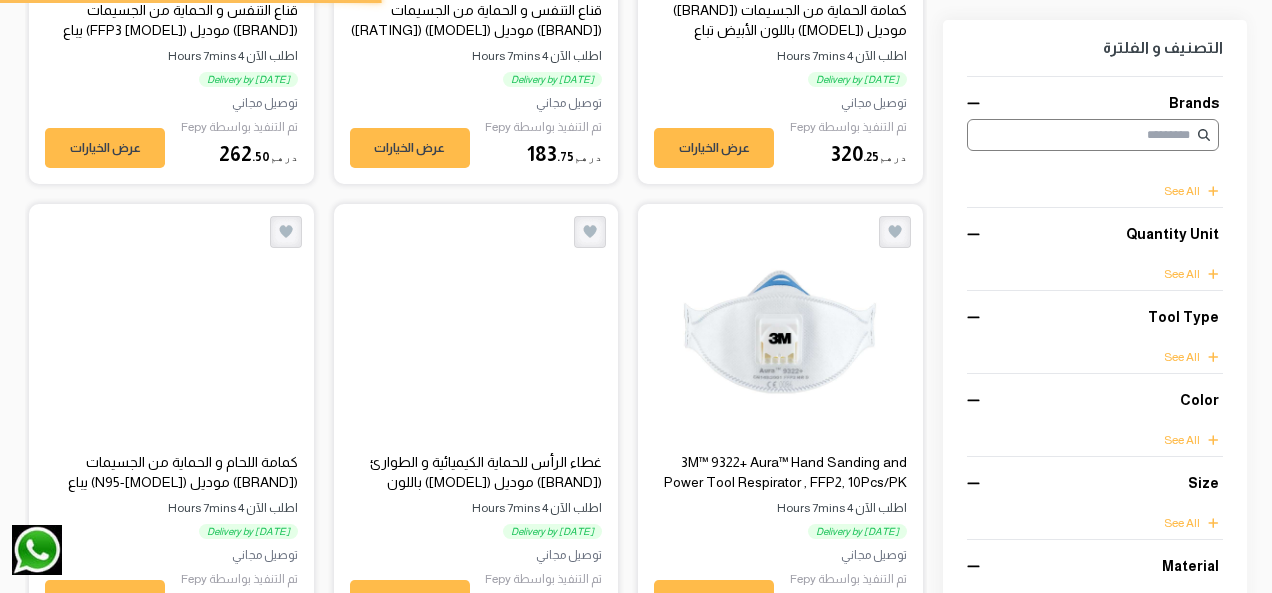 scroll, scrollTop: 0, scrollLeft: 0, axis: both 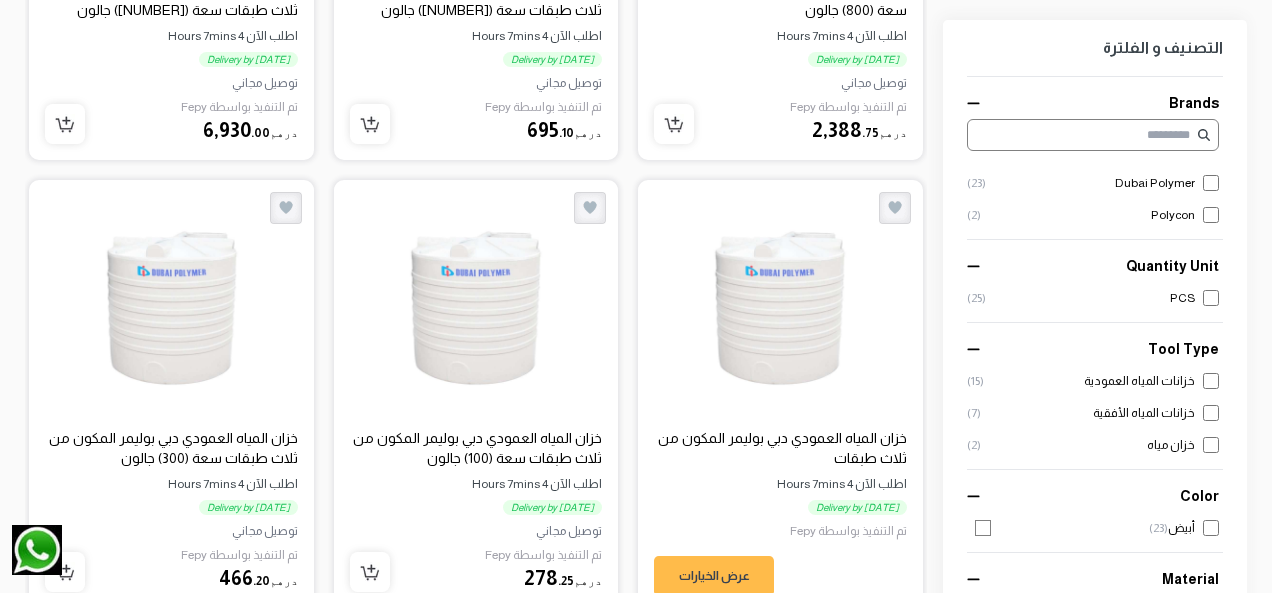 click on "خزانات المياه الأفقية" at bounding box center [1144, 413] 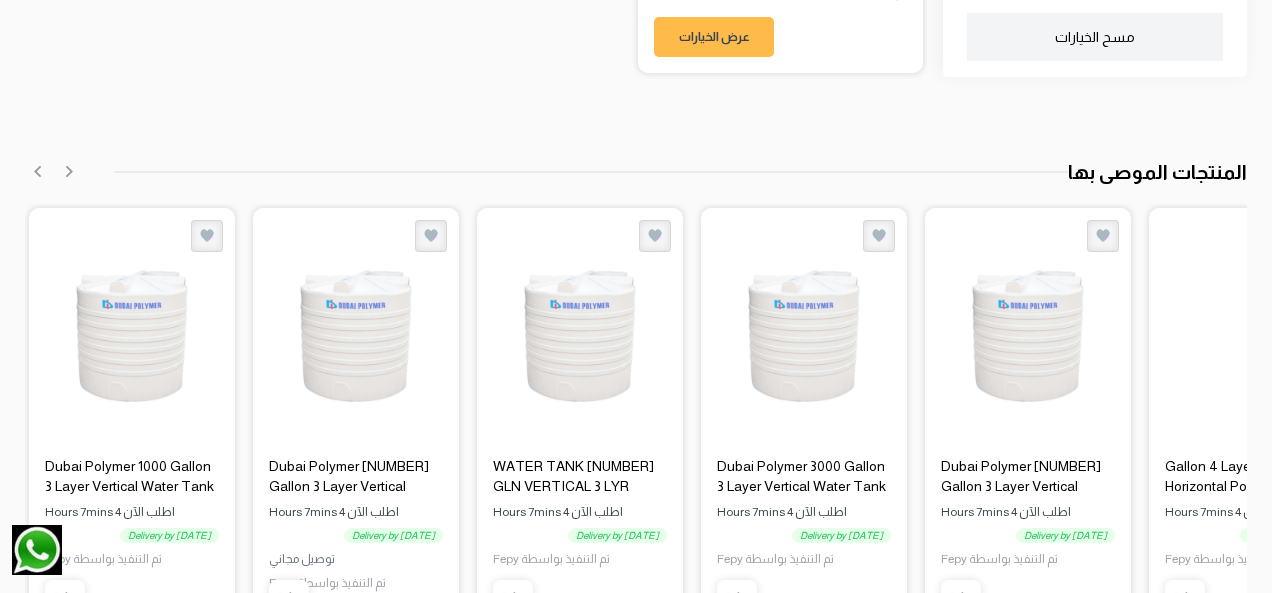 scroll, scrollTop: 1900, scrollLeft: 0, axis: vertical 